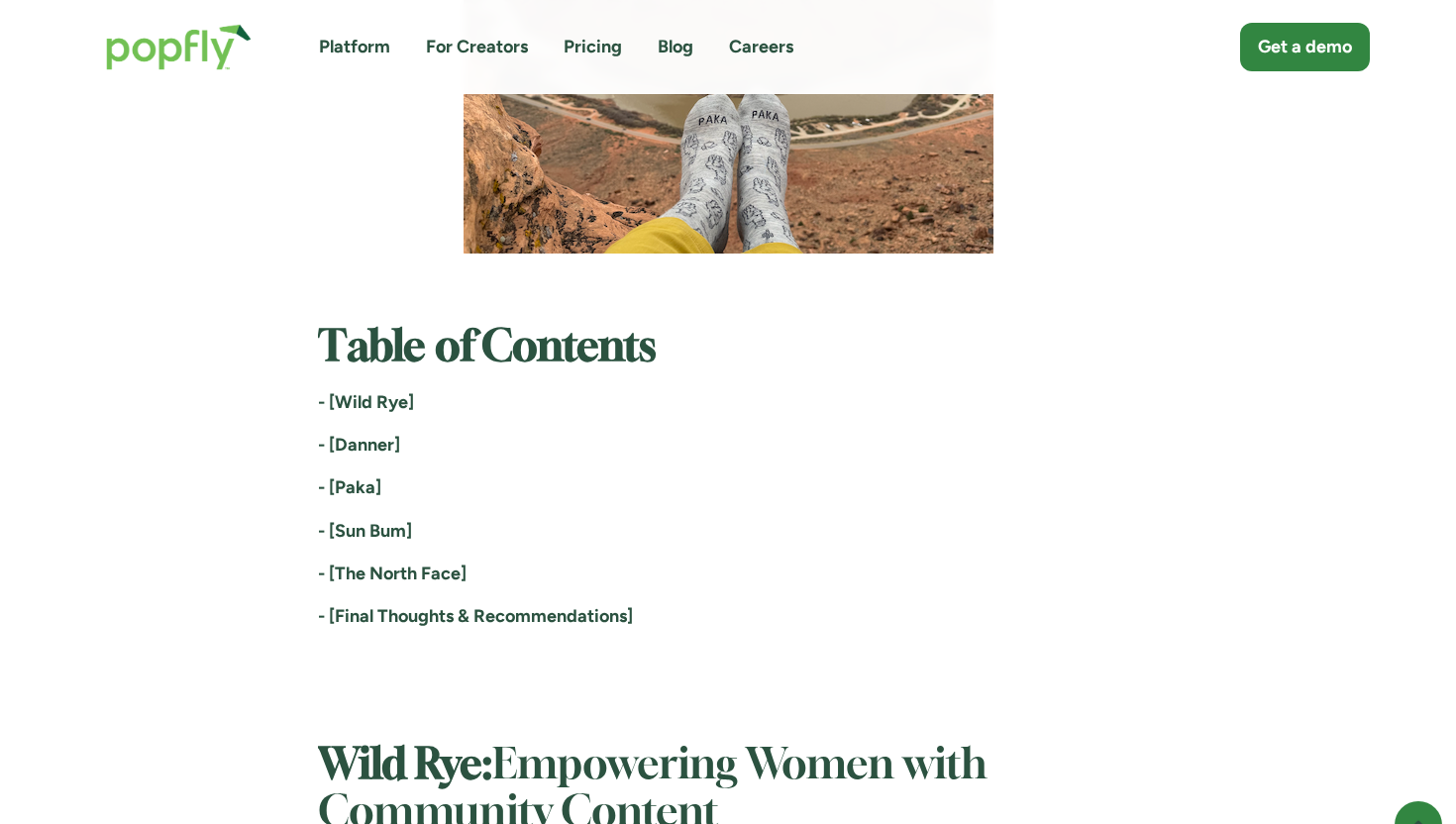 scroll, scrollTop: 2318, scrollLeft: 0, axis: vertical 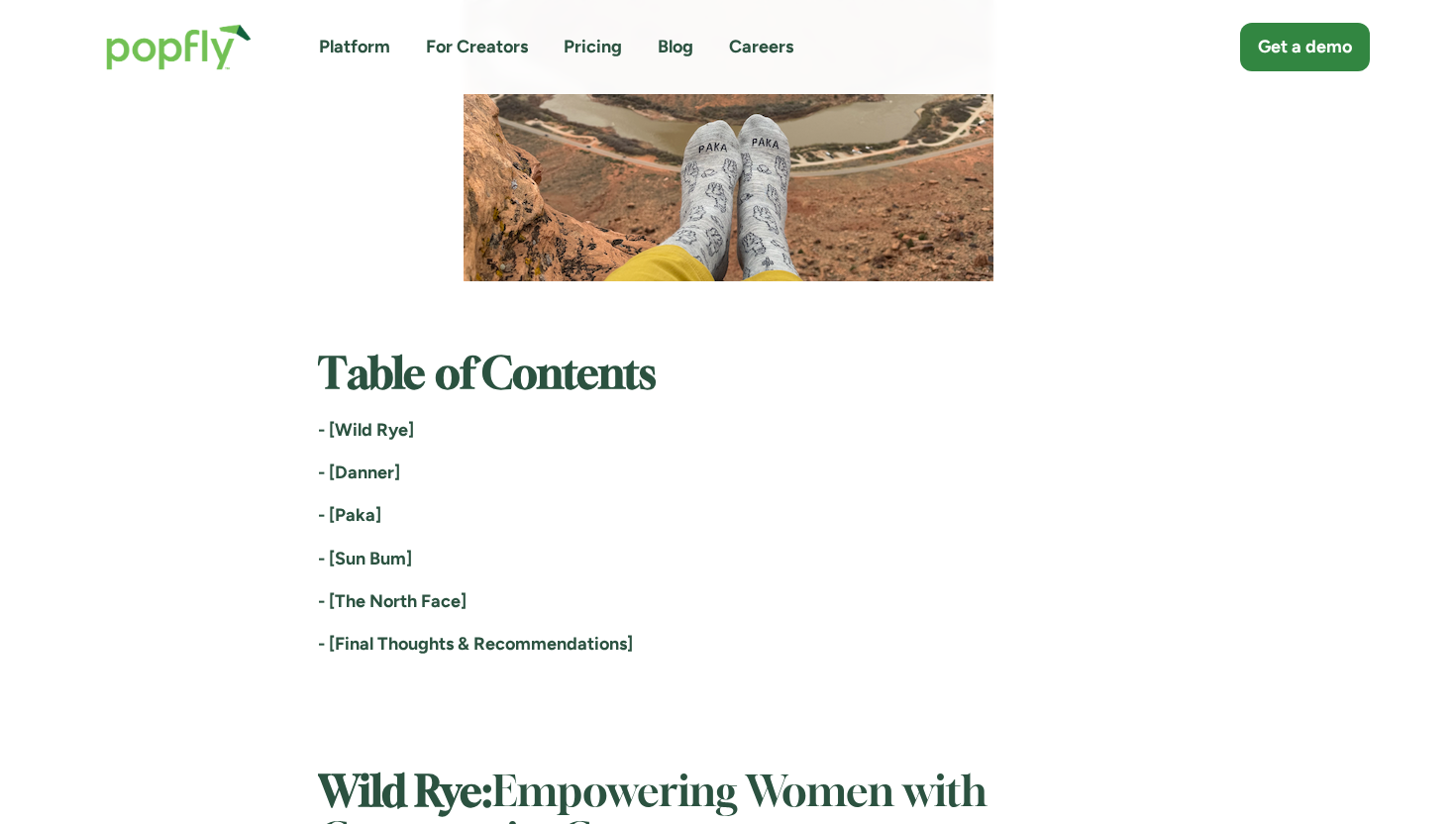 click on "- [Danner]" at bounding box center (728, 472) 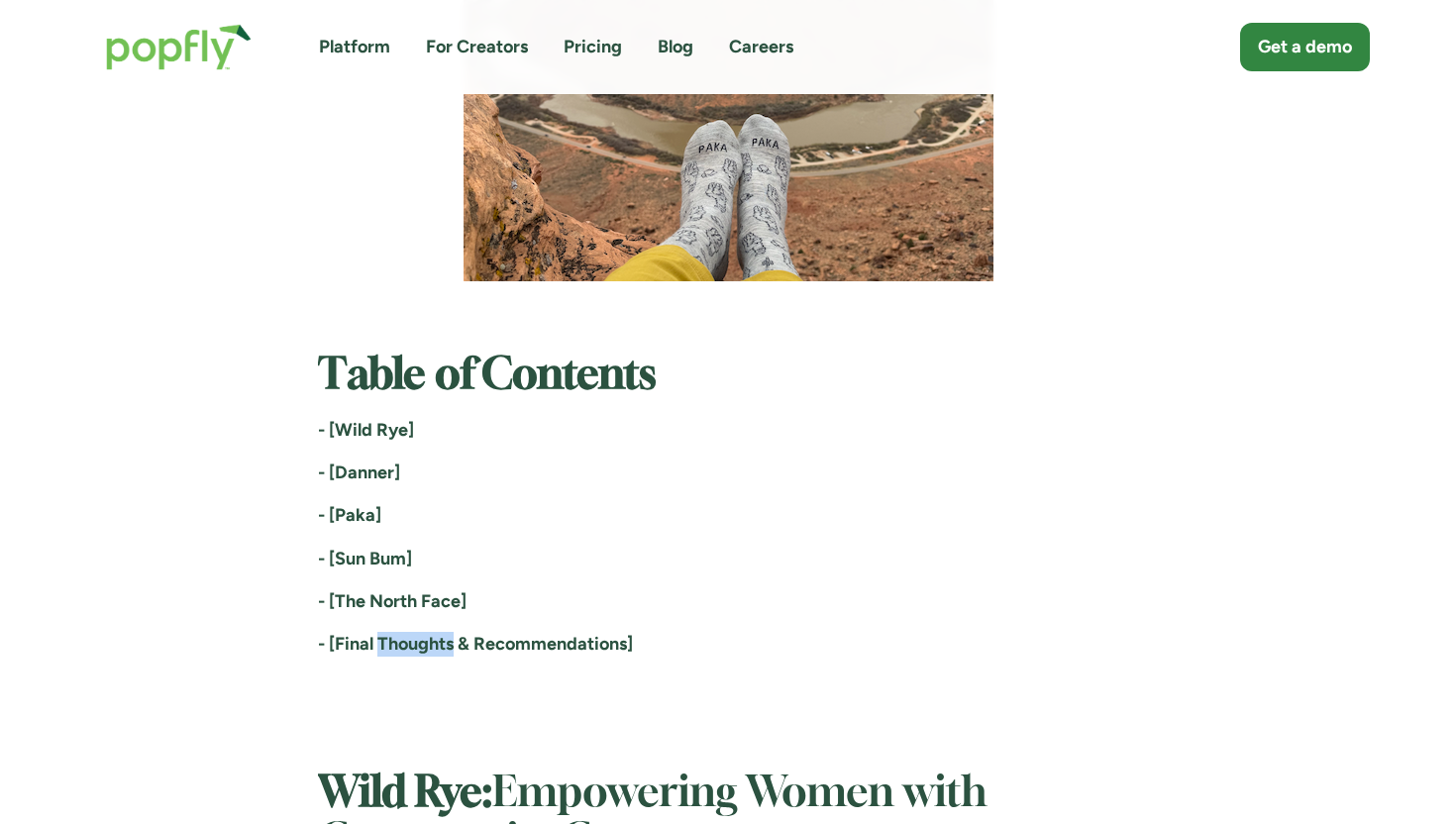 click on "- [Final Thoughts & Recommendations]" at bounding box center (728, 644) 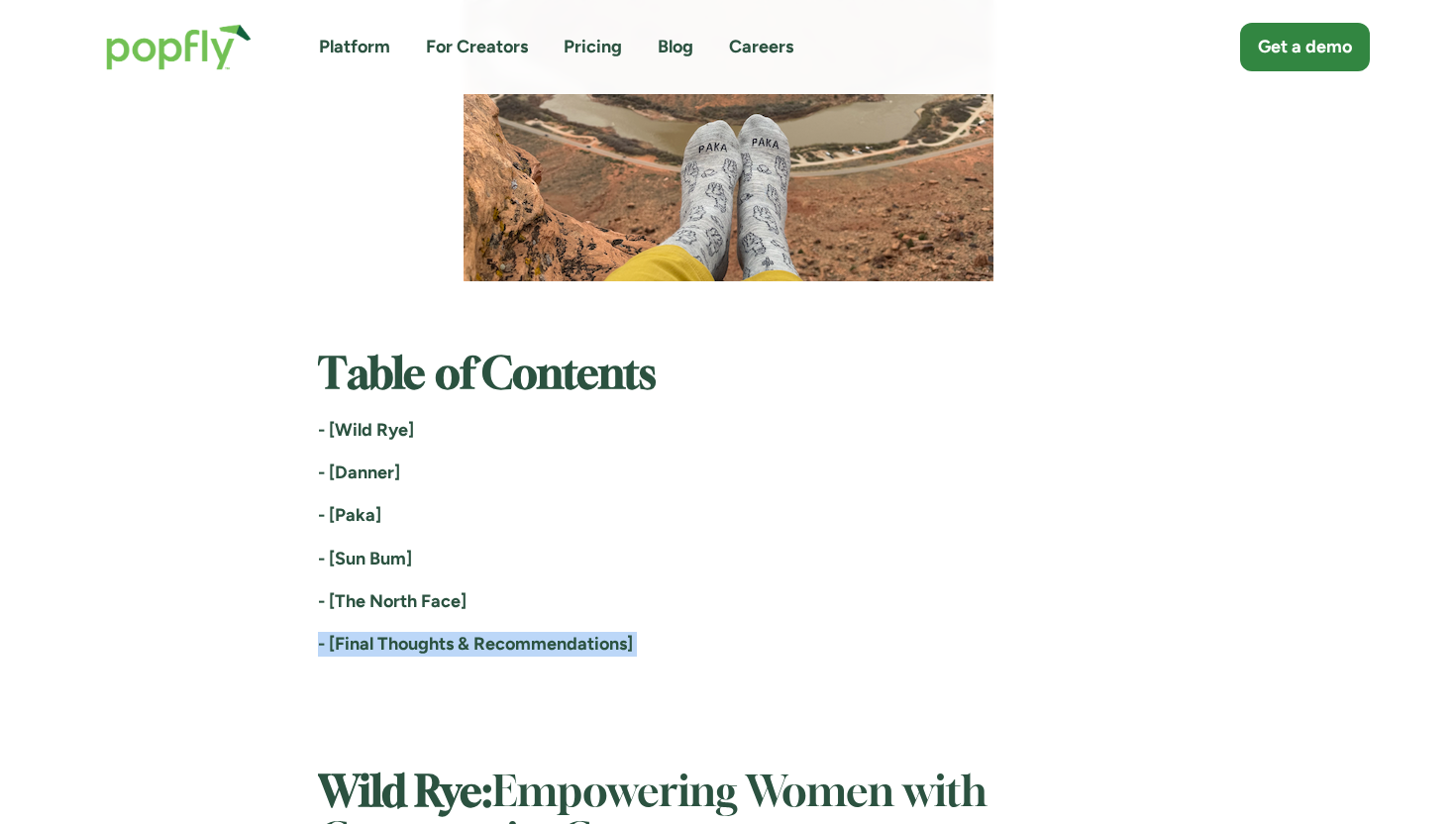 click on "- [Final Thoughts & Recommendations]" at bounding box center [728, 644] 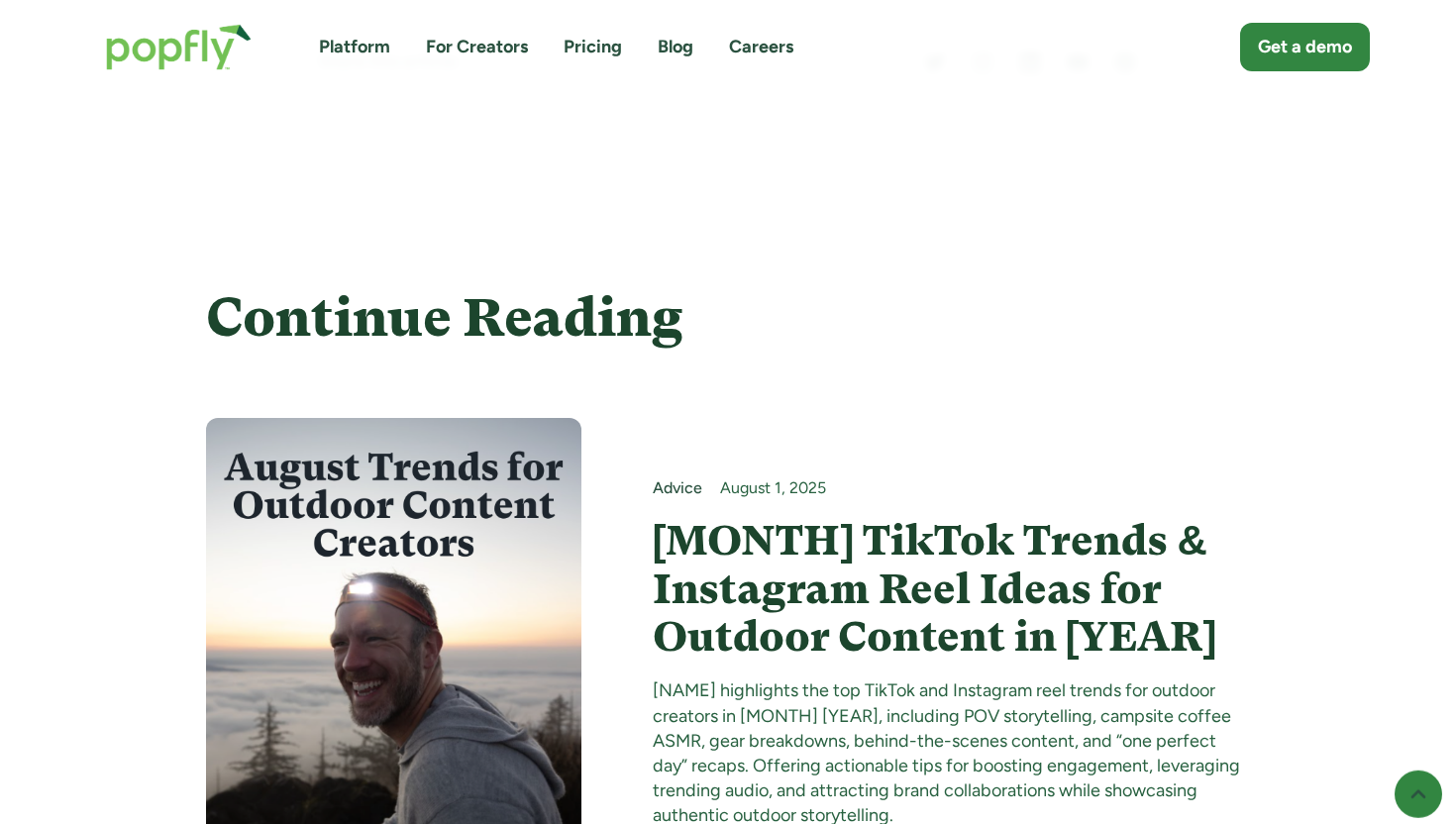 scroll, scrollTop: 16423, scrollLeft: 0, axis: vertical 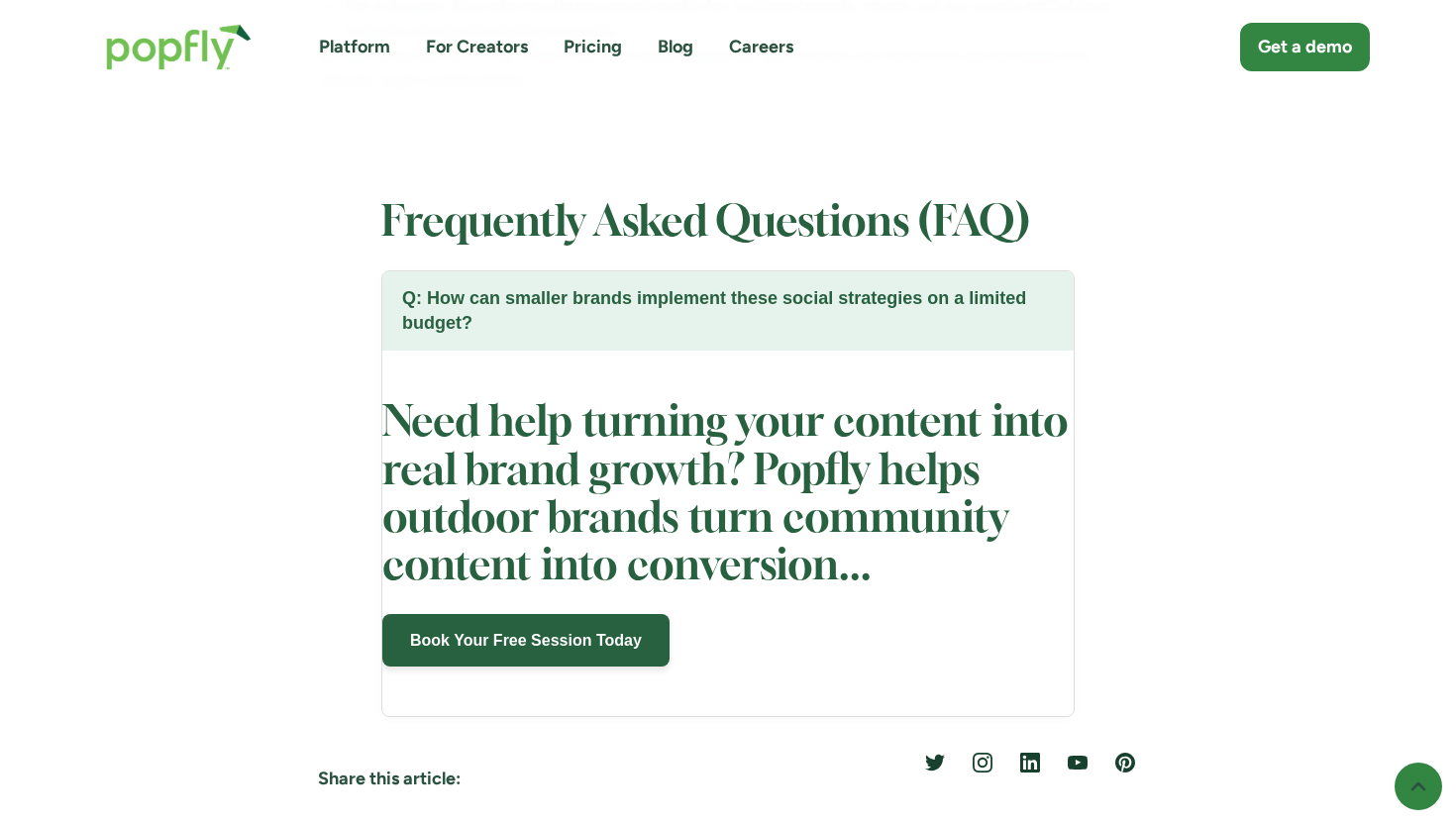 click on "Q: How can smaller brands implement these social strategies on a limited budget?" at bounding box center [728, 311] 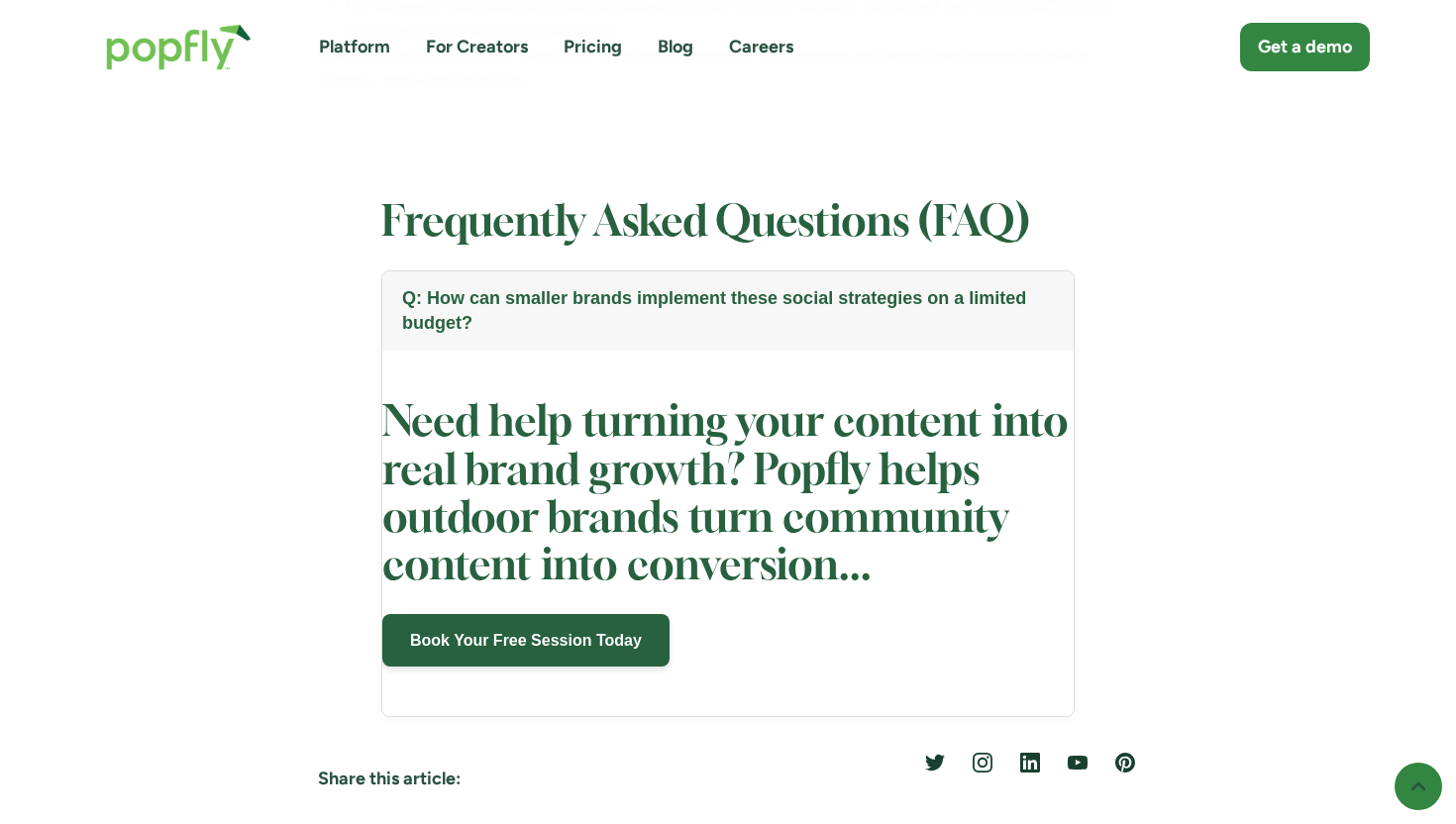 click on "Need help turning your content into real brand growth? Popfly helps outdoor brands turn community content into conversion..." at bounding box center [728, 495] 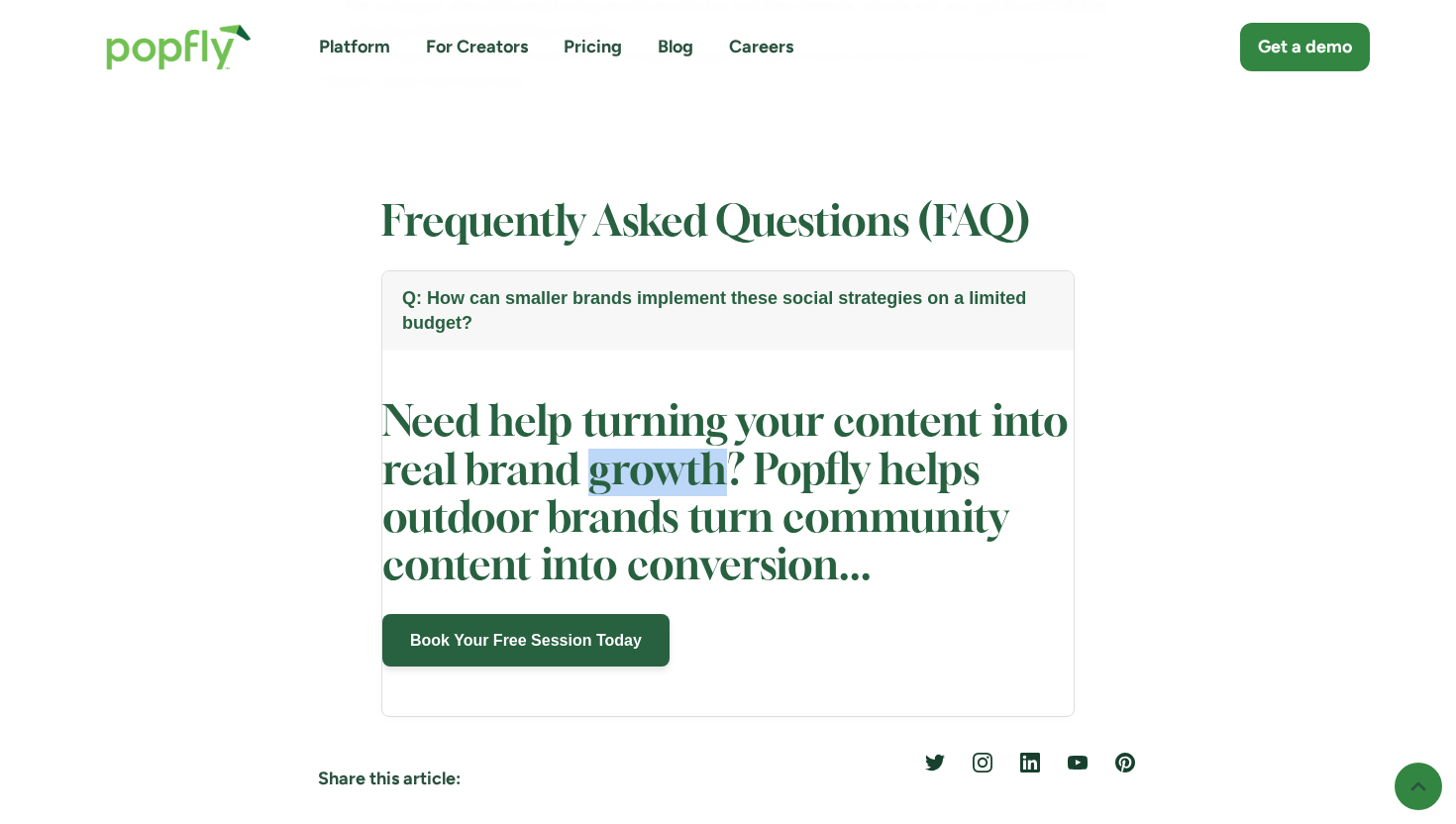 click on "Need help turning your content into real brand growth? Popfly helps outdoor brands turn community content into conversion..." at bounding box center (728, 495) 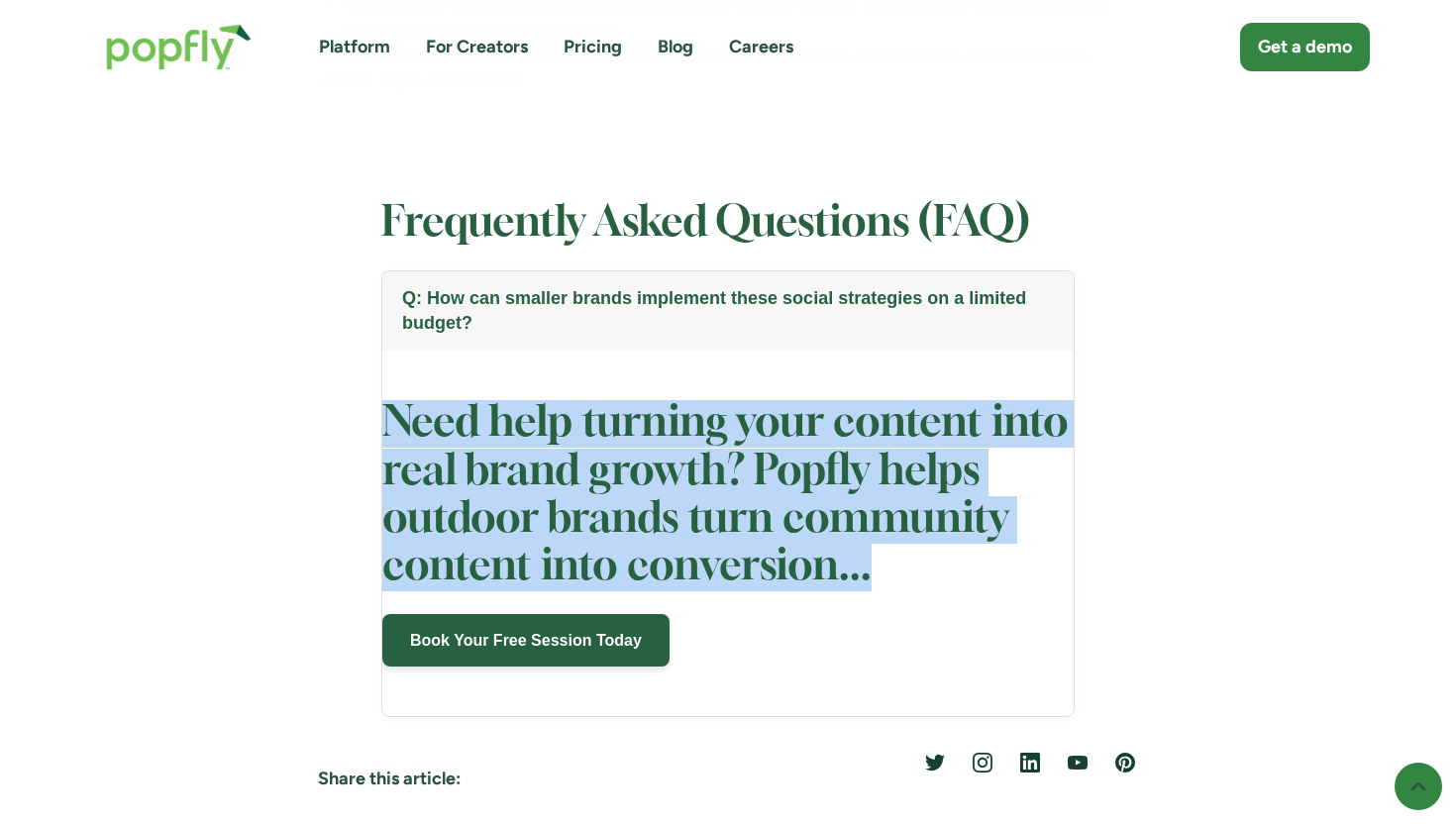 click on "Need help turning your content into real brand growth? Popfly helps outdoor brands turn community content into conversion..." at bounding box center [728, 495] 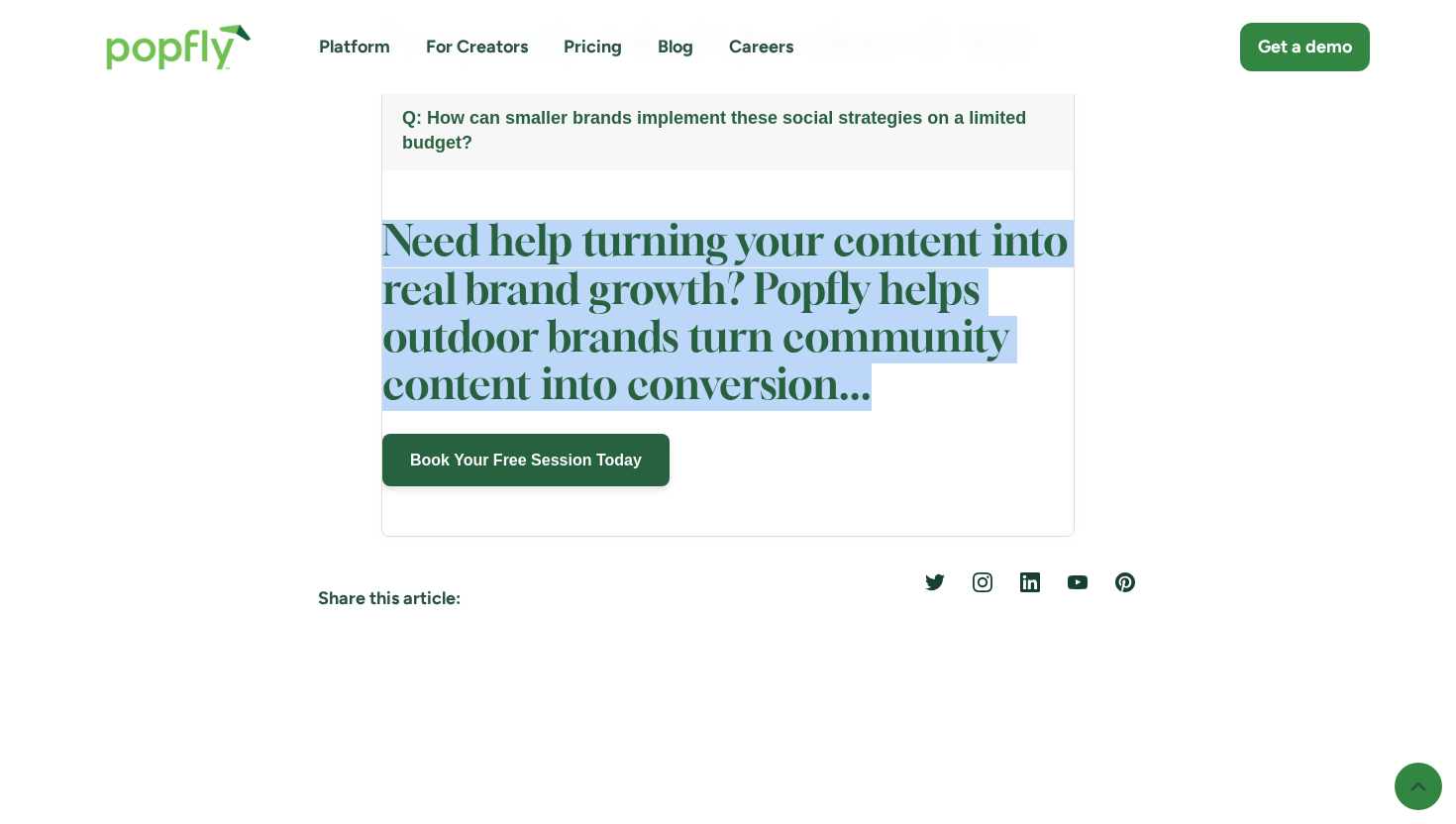 scroll, scrollTop: 17235, scrollLeft: 0, axis: vertical 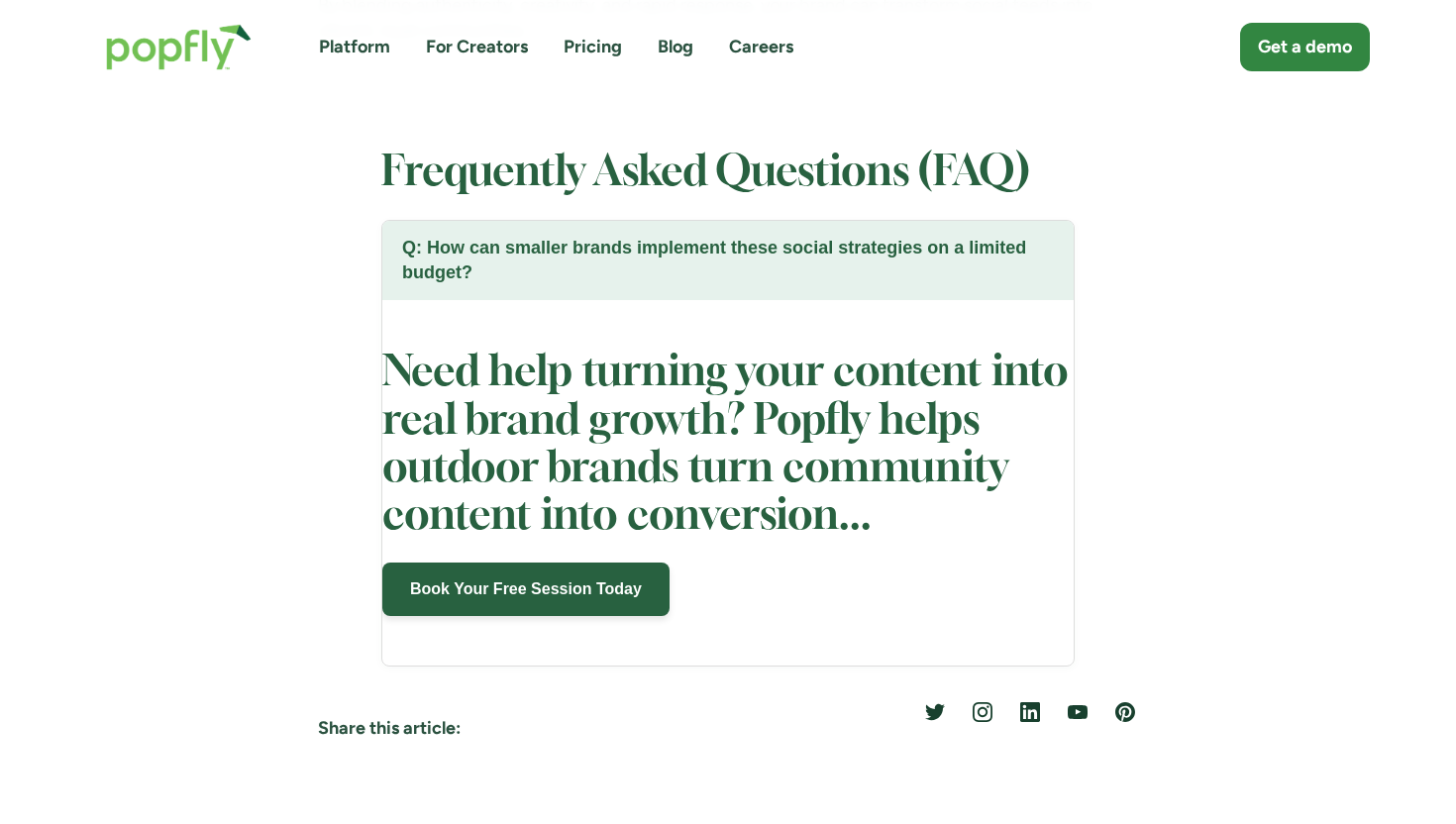 click on "Q: How can smaller brands implement these social strategies on a limited budget?" at bounding box center (728, 260) 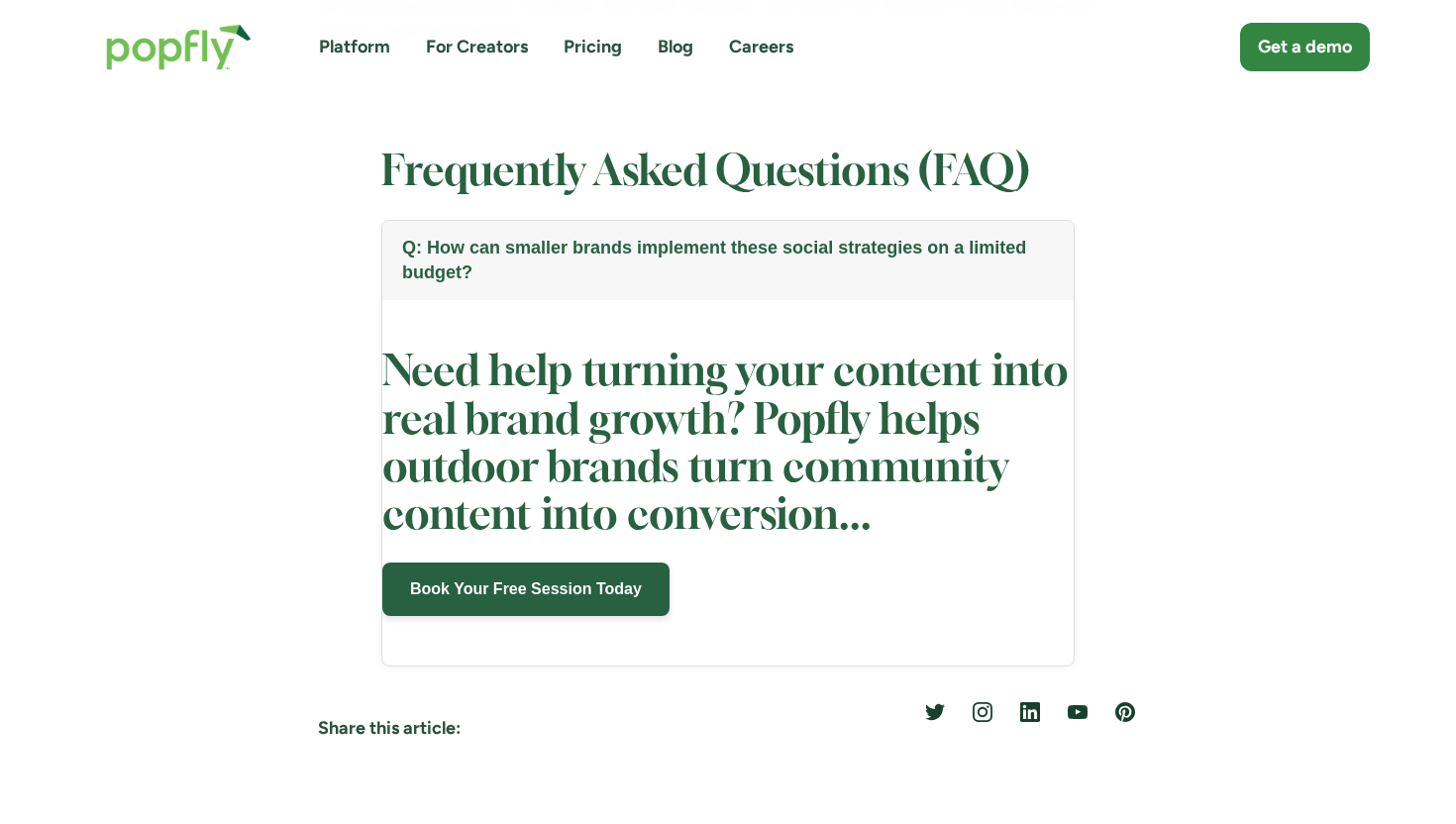 click on "Need help turning your content into real brand growth? Popfly helps outdoor brands turn community content into conversion..." at bounding box center (728, 445) 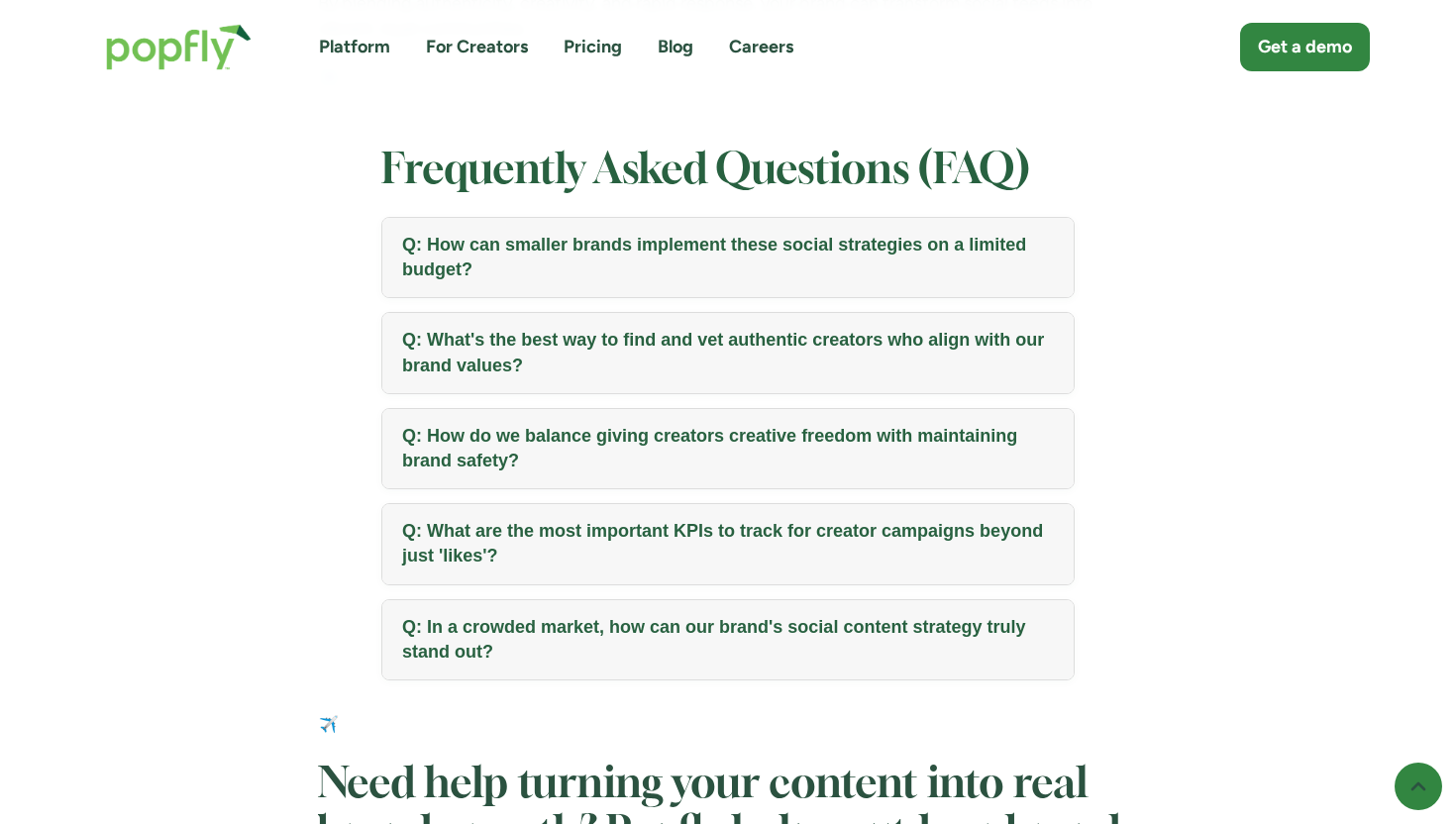 scroll, scrollTop: 17008, scrollLeft: 0, axis: vertical 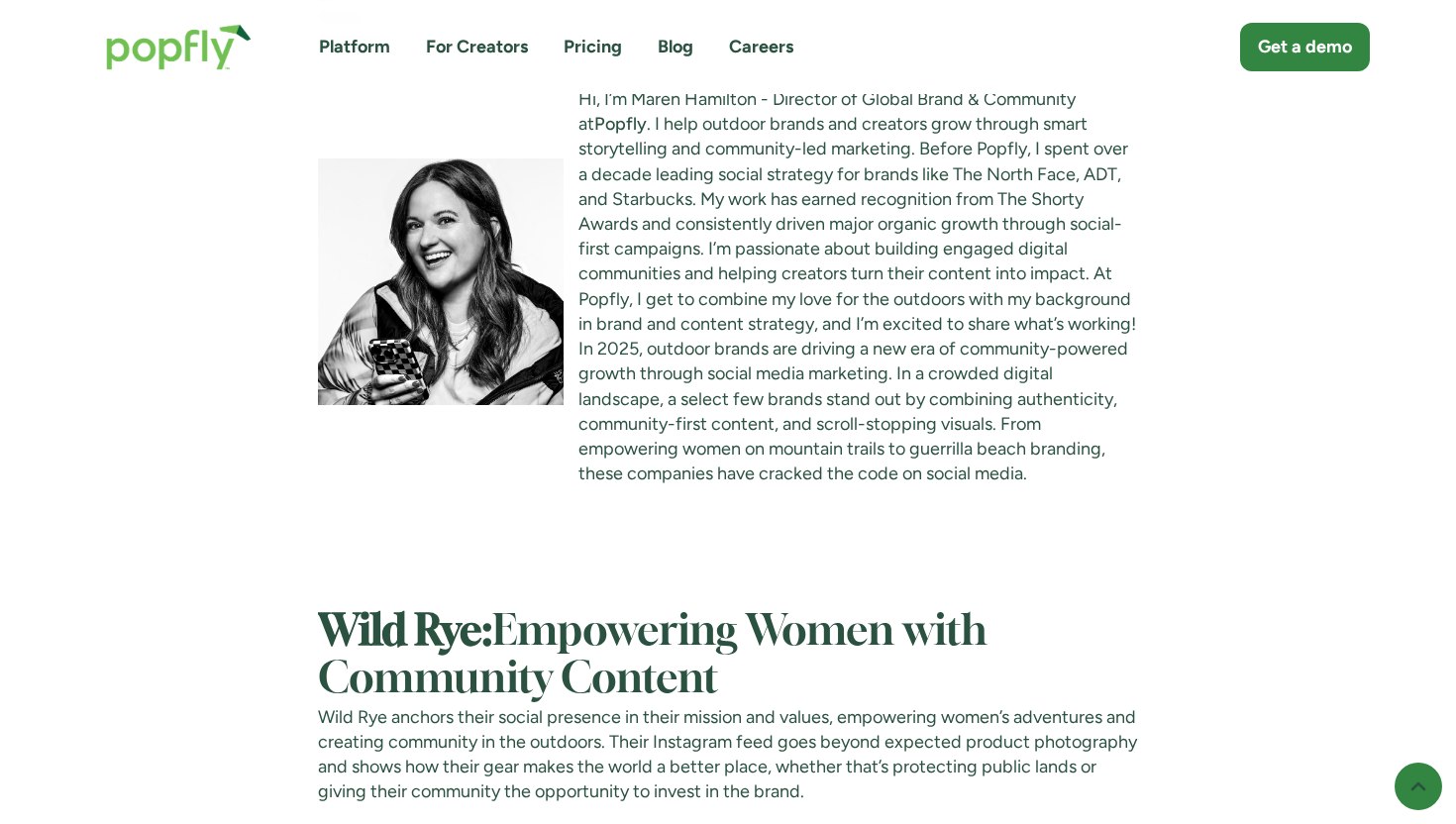 click on "Hi, I’m Maren Hamilton - Director of Global Brand & Community at  Popfly . I help outdoor brands and creators grow through smart storytelling and community-led marketing. Before Popfly, I spent over a decade leading social strategy for brands like The North Face, ADT, and Starbucks. My work has earned recognition from The Shorty Awards and consistently driven major organic growth through social-first campaigns. I’m passionate about building engaged digital communities and helping creators turn their content into impact. At Popfly, I get to combine my love for the outdoors with my background in brand and content strategy, and I’m excited to share what’s working!" at bounding box center [728, 286] 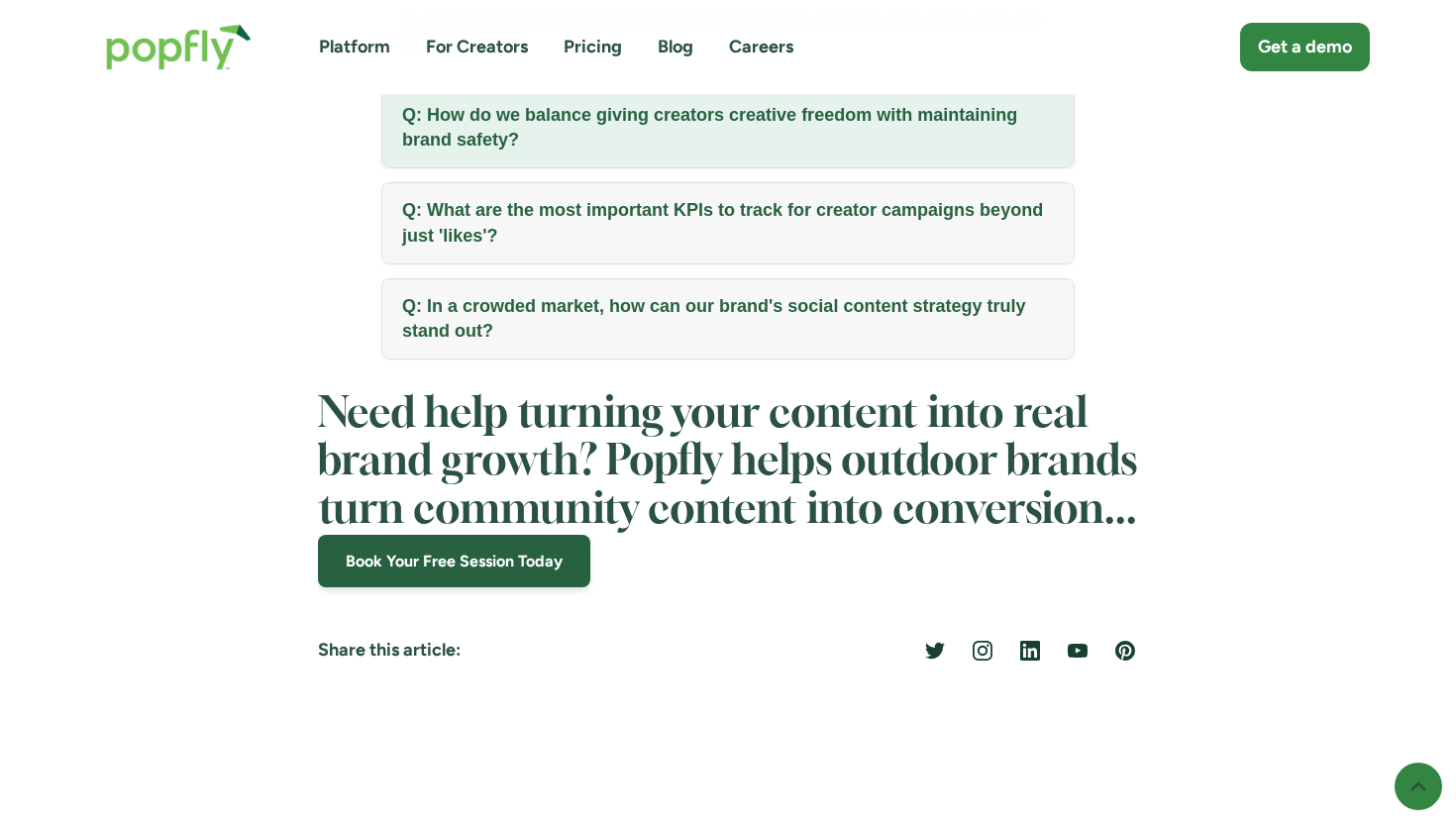 scroll, scrollTop: 15819, scrollLeft: 0, axis: vertical 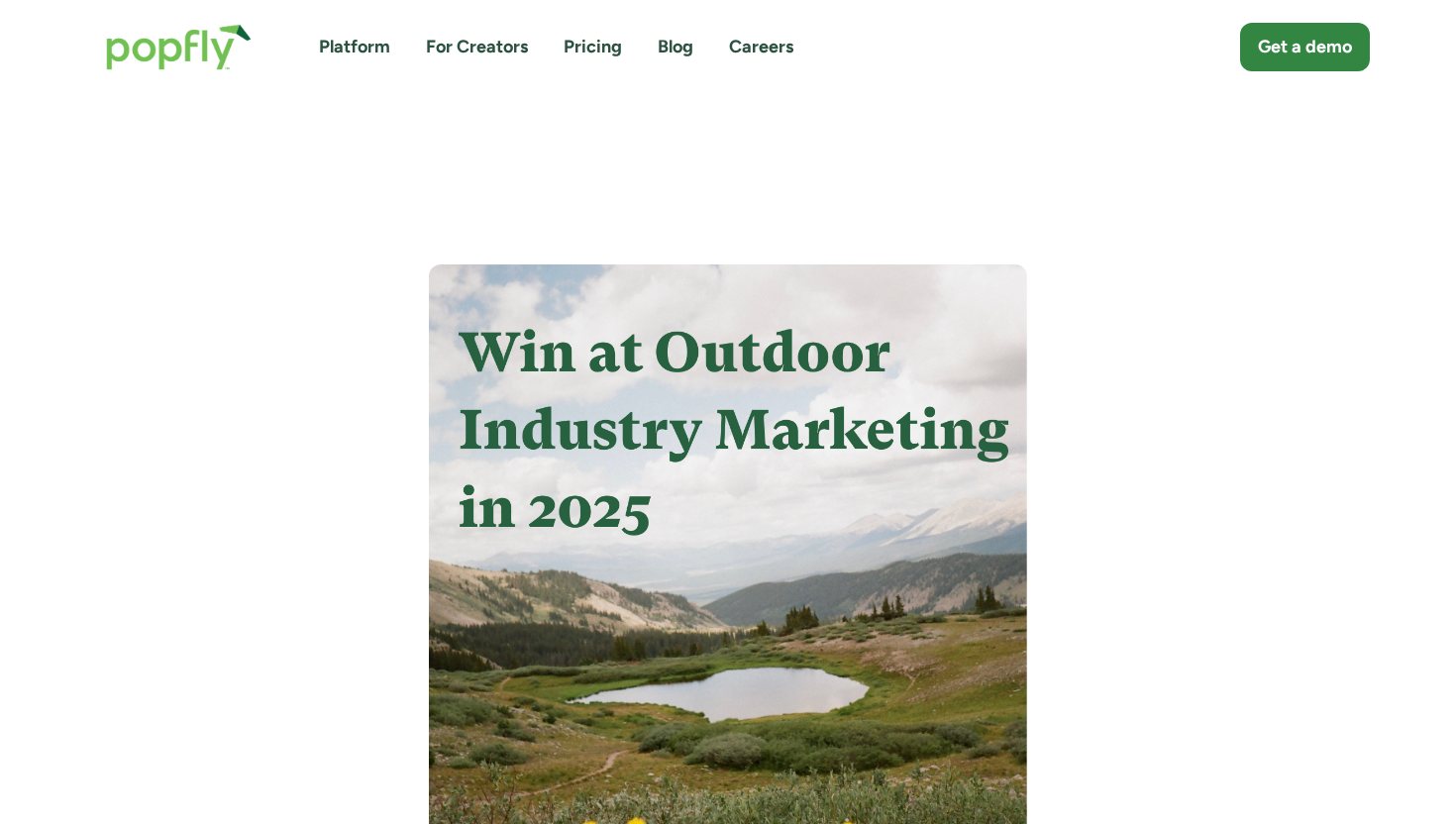 click on "Blog" at bounding box center (676, 47) 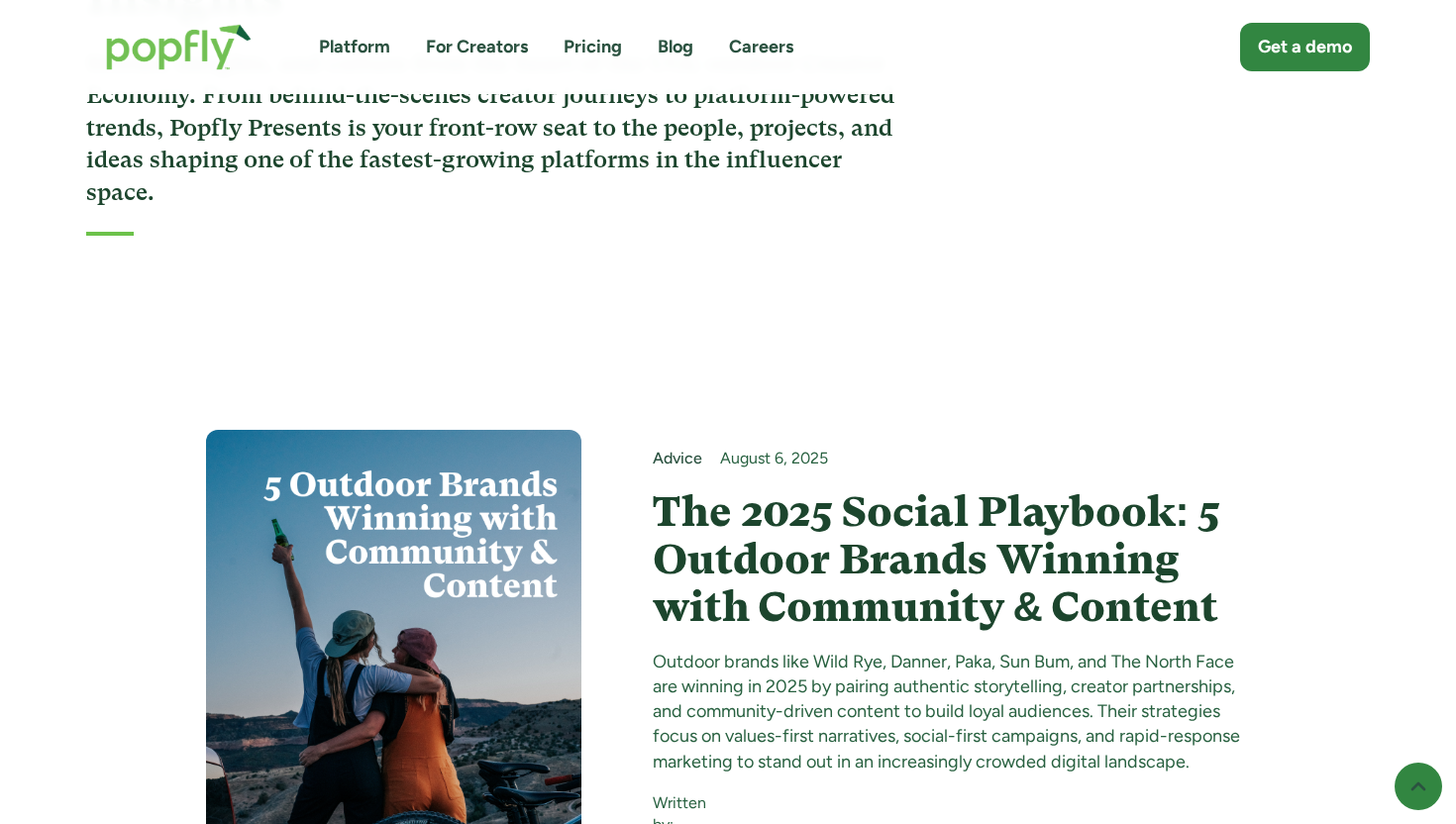 scroll, scrollTop: 608, scrollLeft: 0, axis: vertical 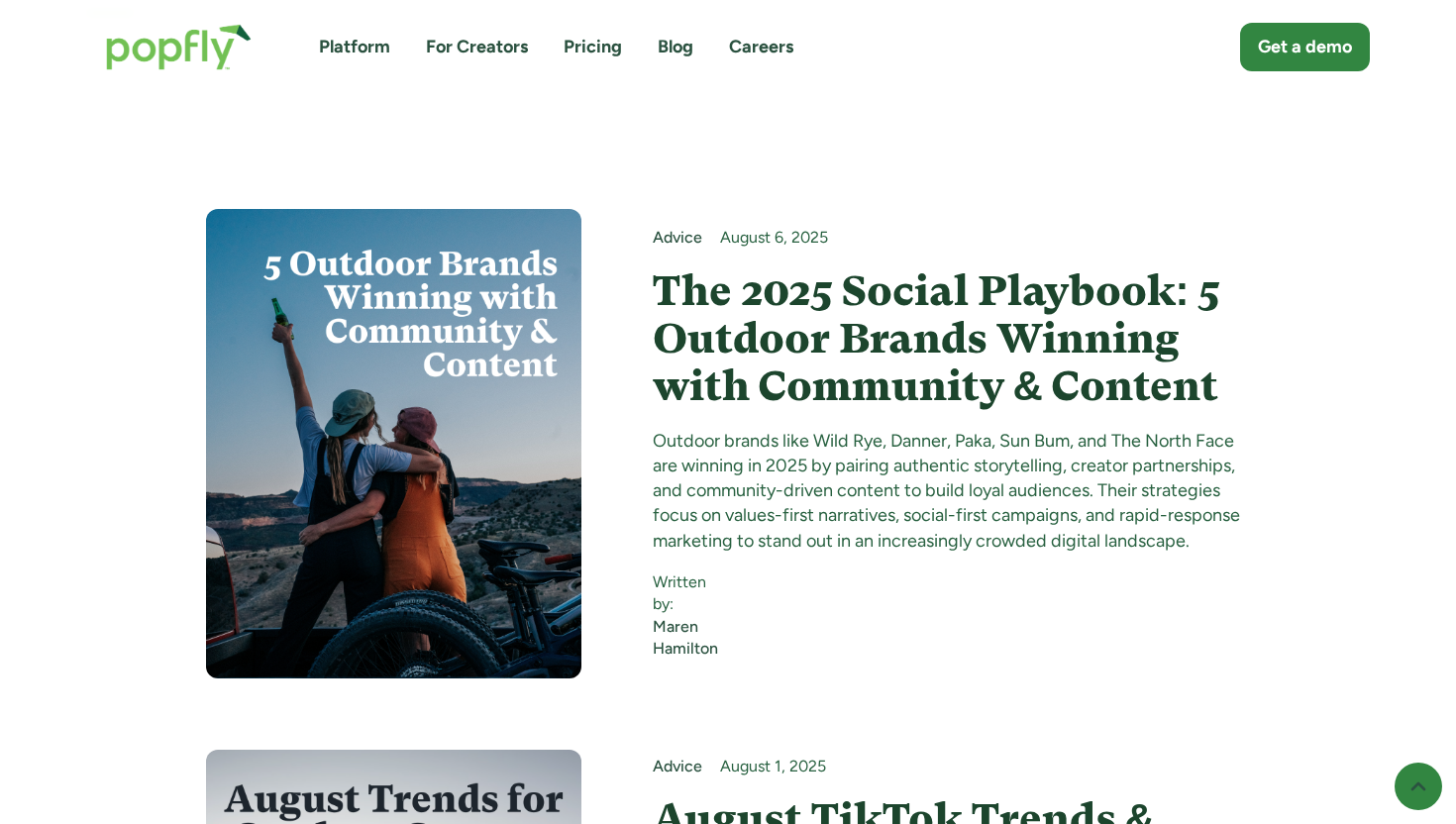 click on "The 2025 Social Playbook: 5 Outdoor Brands Winning with Community & Content" at bounding box center (952, 339) 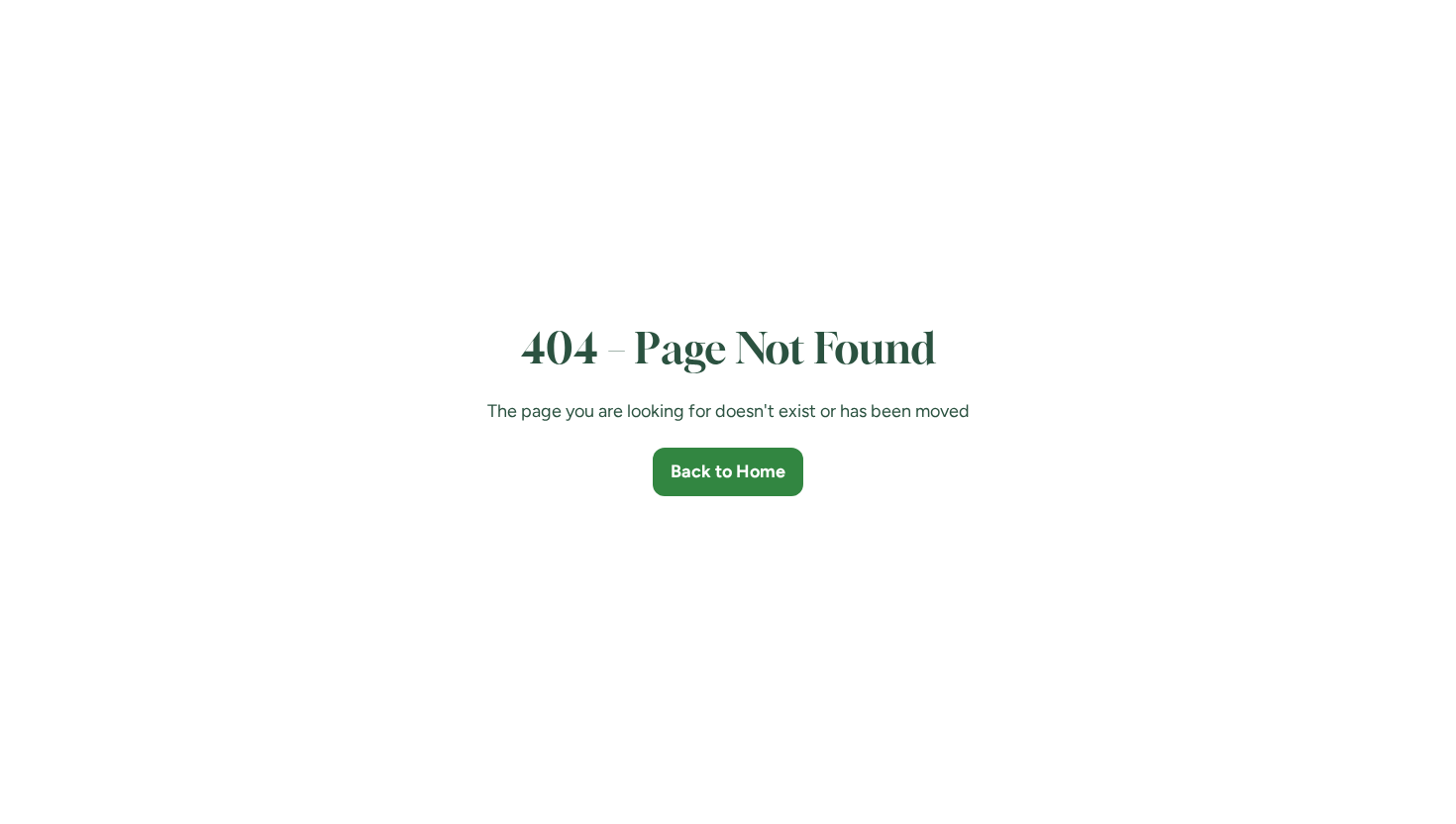 scroll, scrollTop: 0, scrollLeft: 0, axis: both 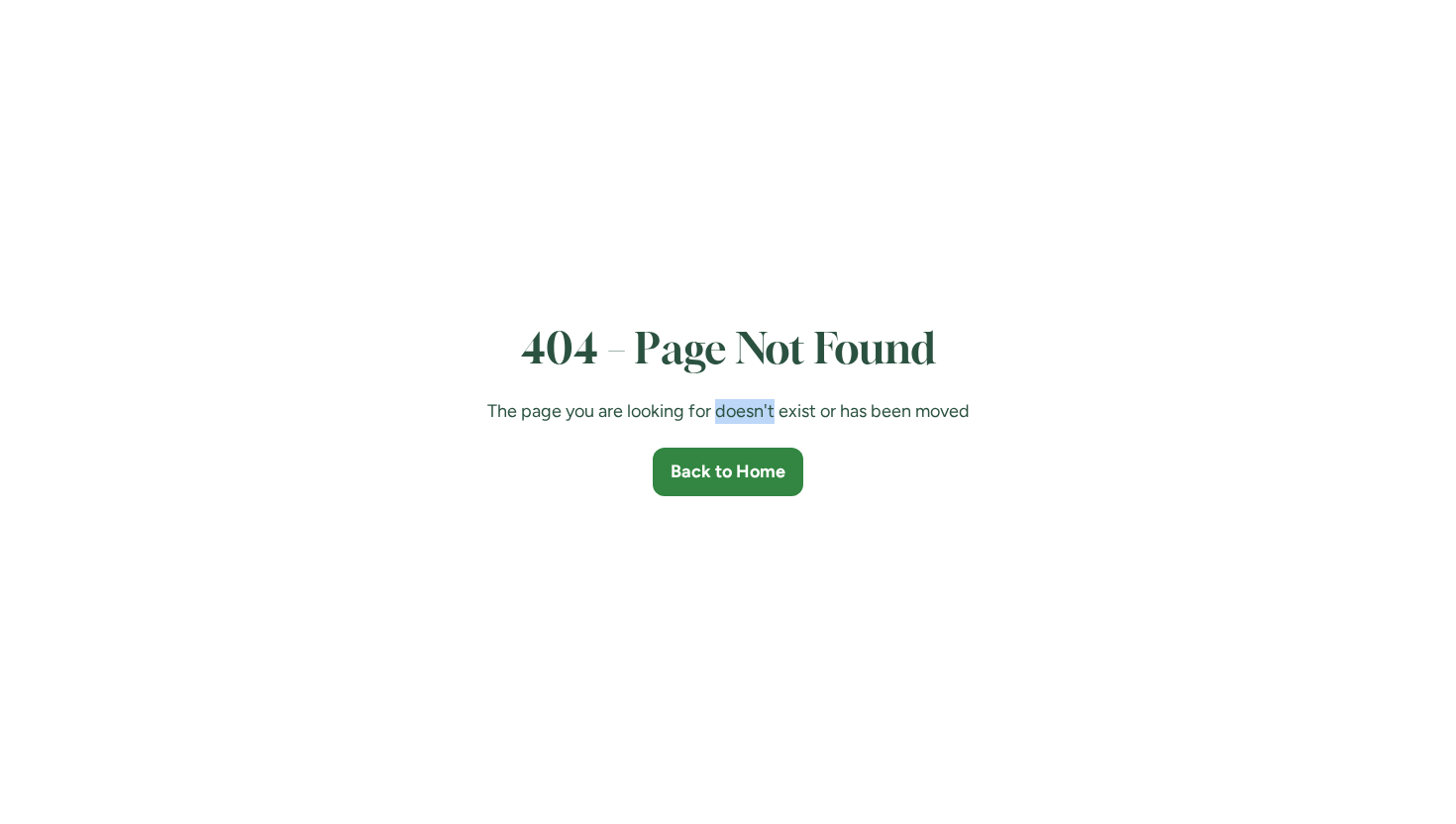 click on "The page you are looking for doesn't exist or has been moved" at bounding box center (728, 411) 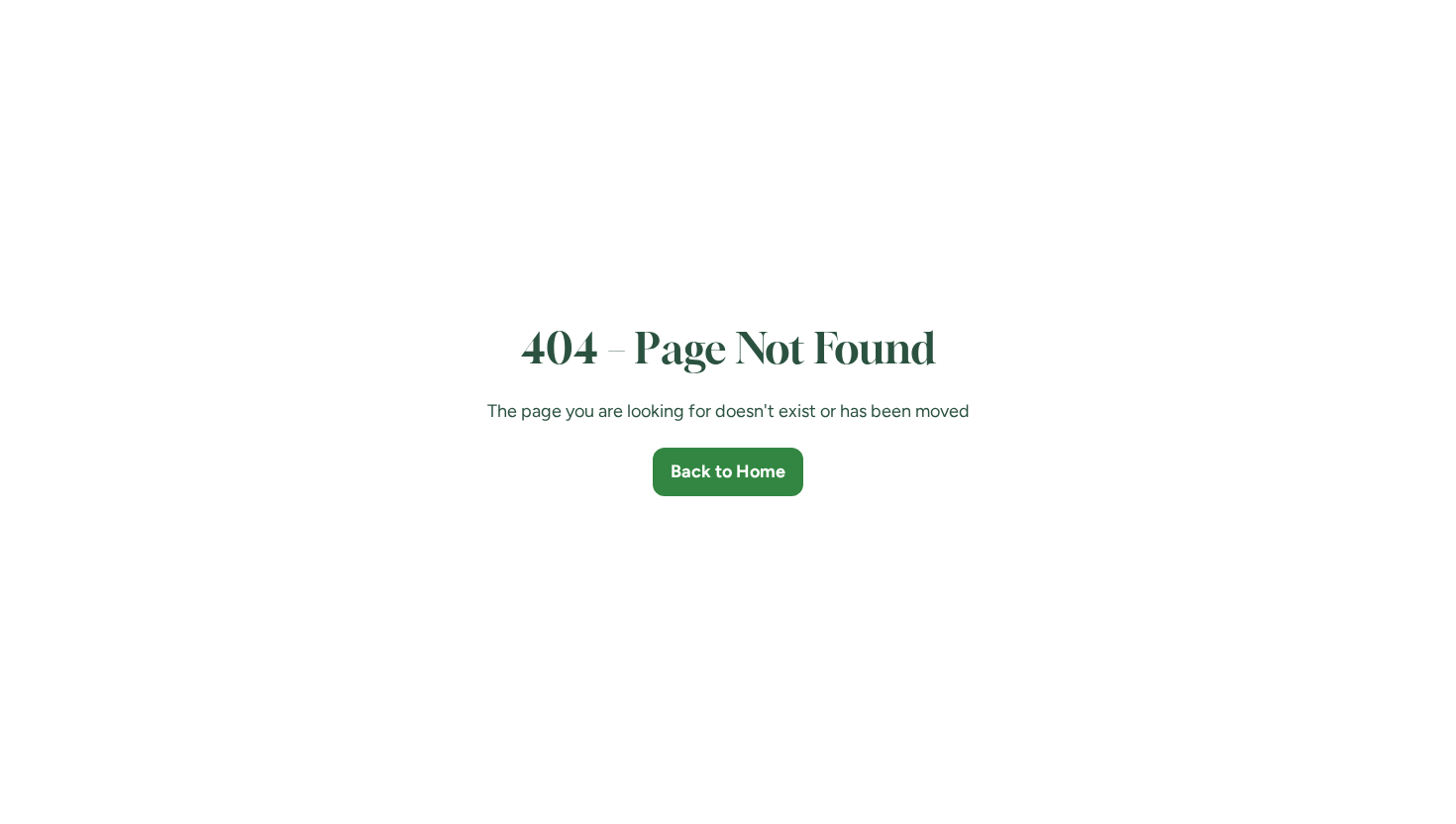 click on "The page you are looking for doesn't exist or has been moved" at bounding box center [728, 411] 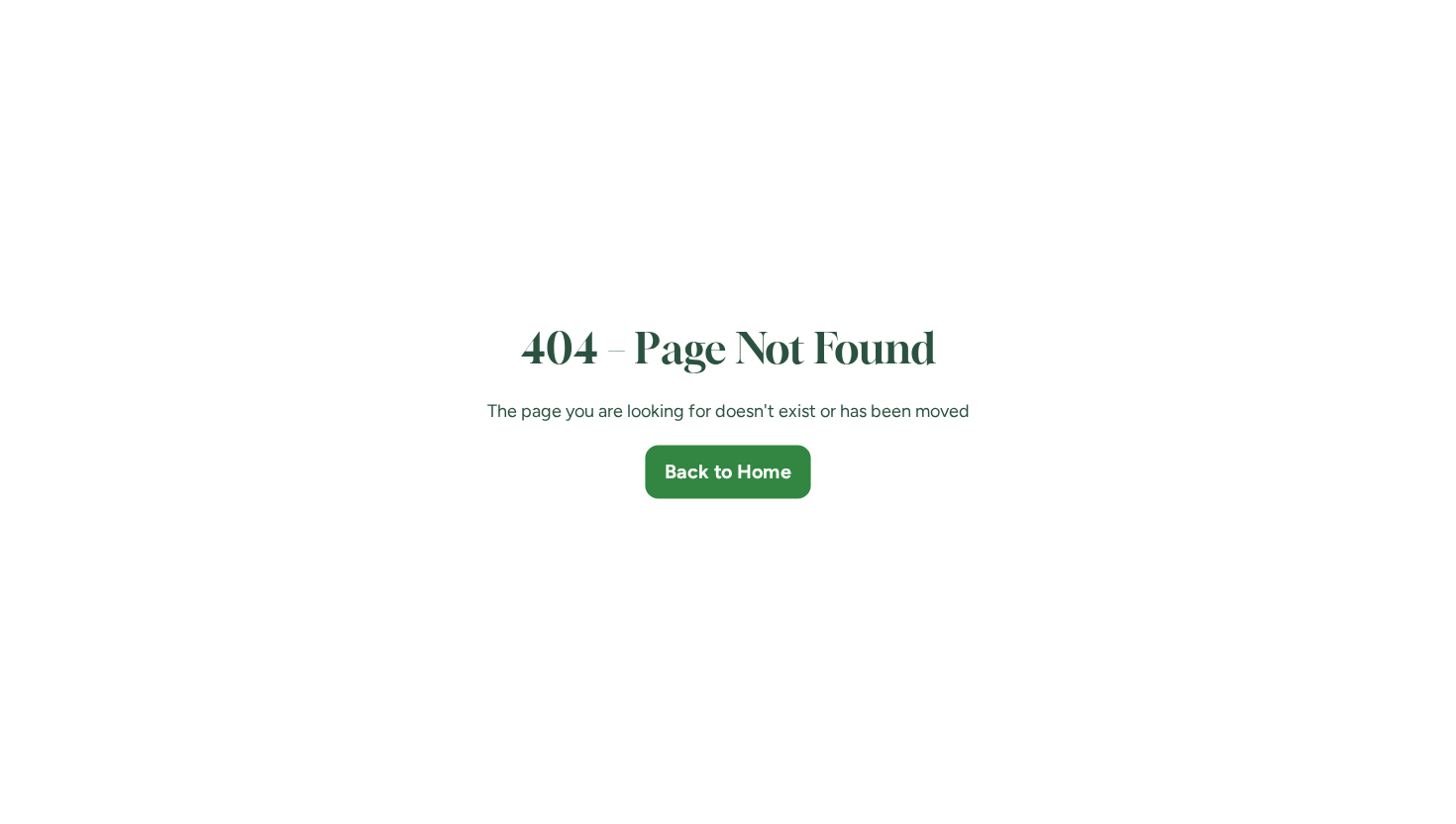 click on "Back to Home" at bounding box center (728, 472) 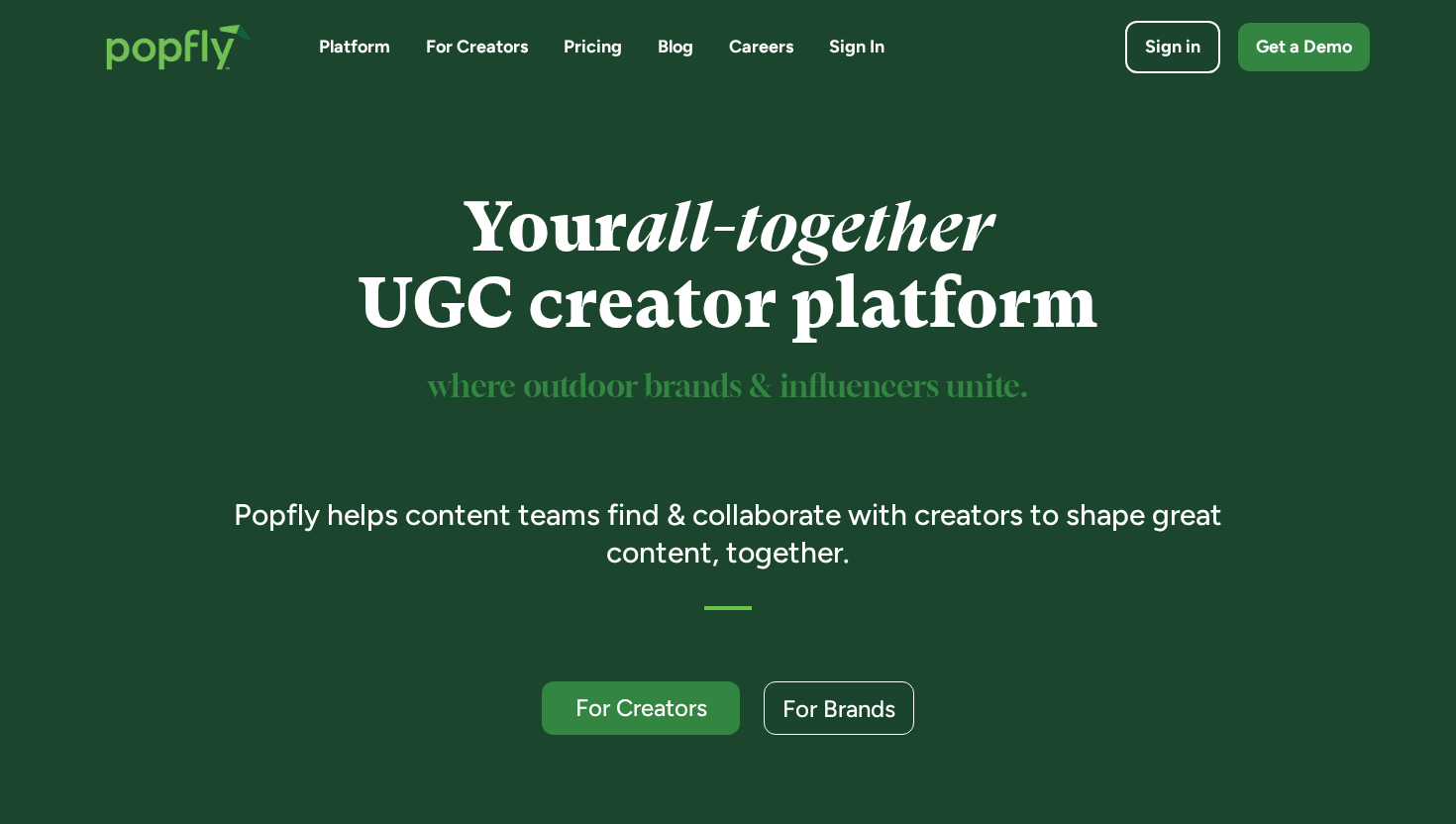 scroll, scrollTop: 0, scrollLeft: 0, axis: both 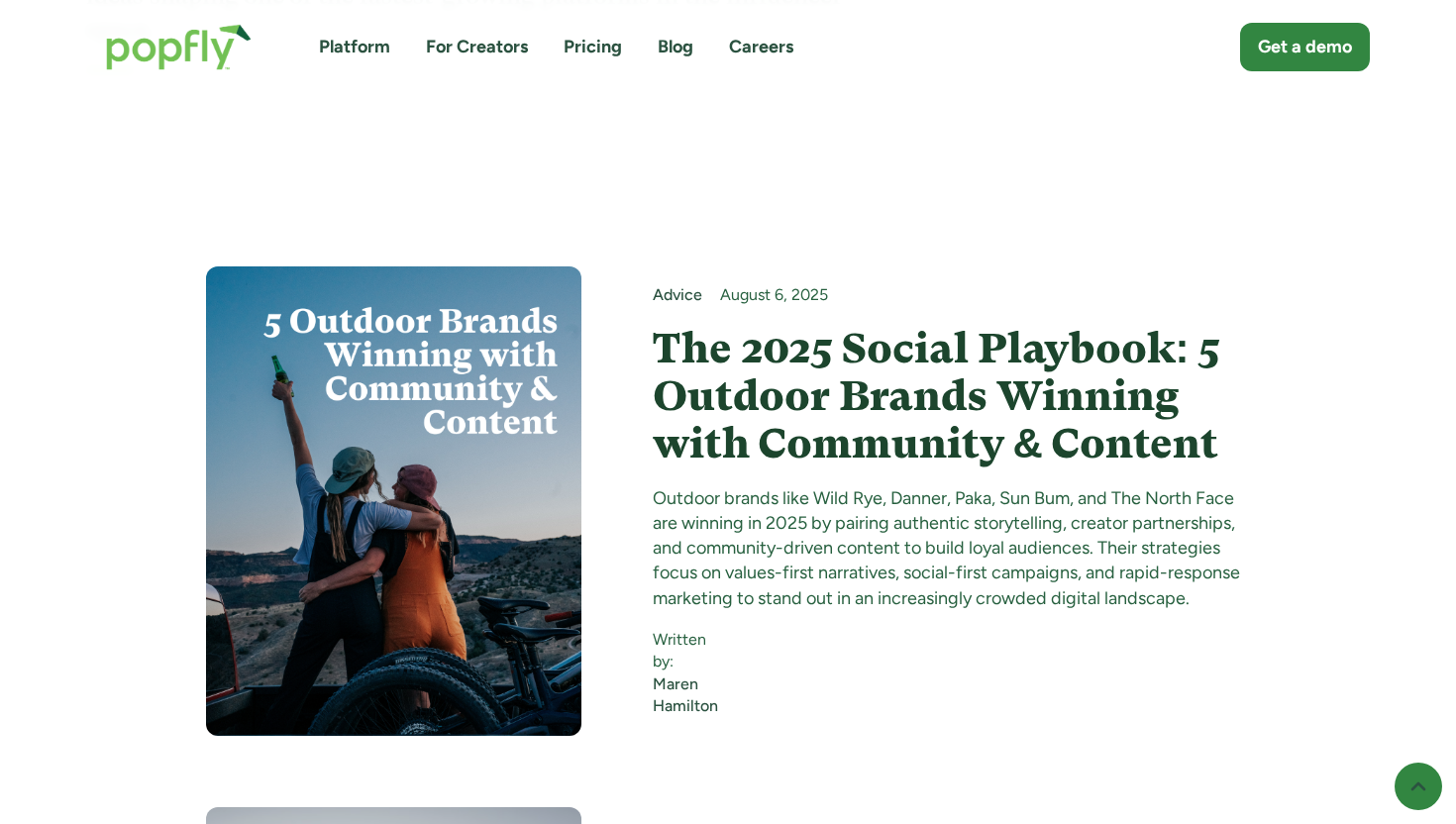 click on "The 2025 Social Playbook: 5 Outdoor Brands Winning with Community & Content" at bounding box center [952, 396] 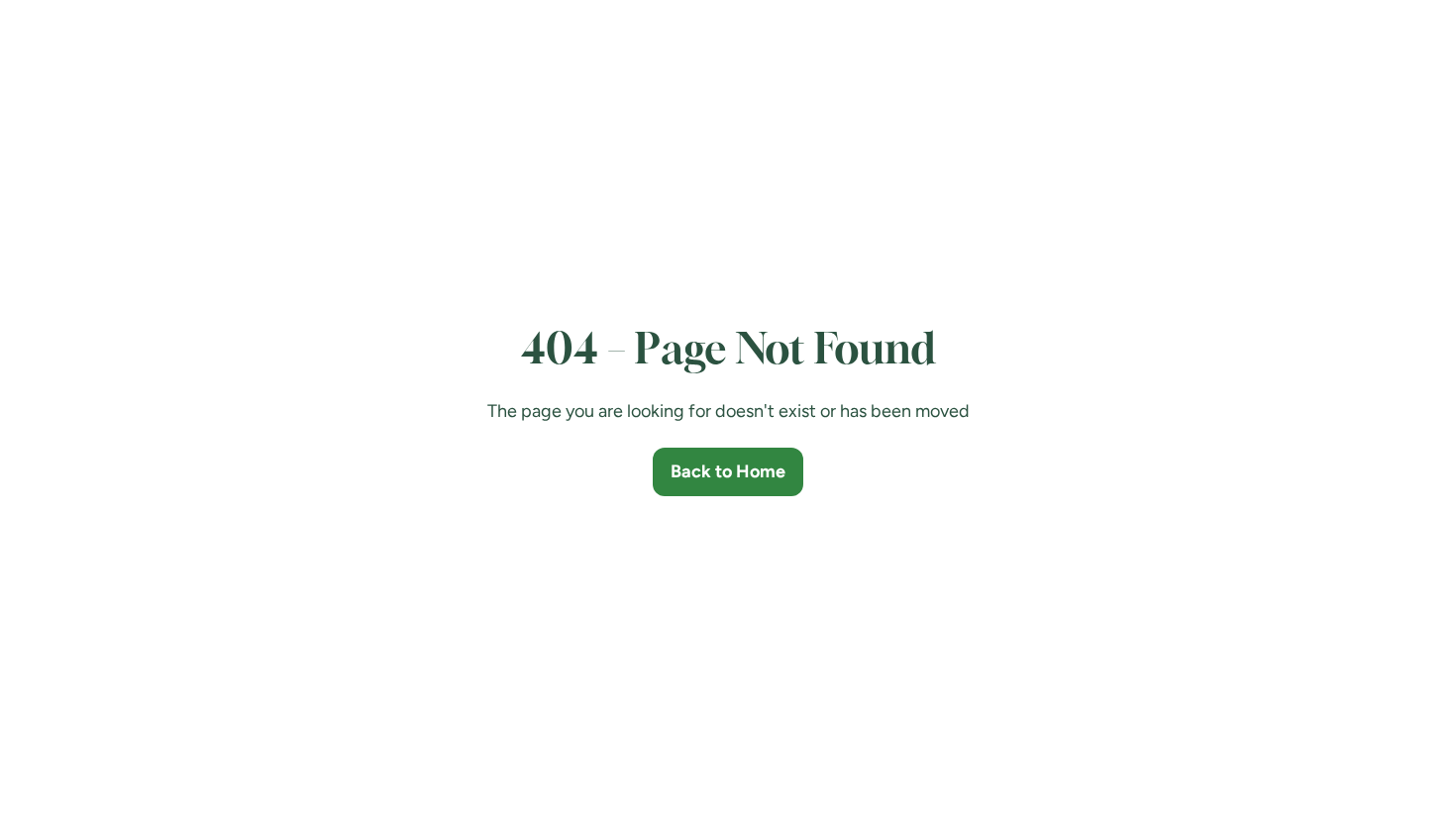 scroll, scrollTop: 0, scrollLeft: 0, axis: both 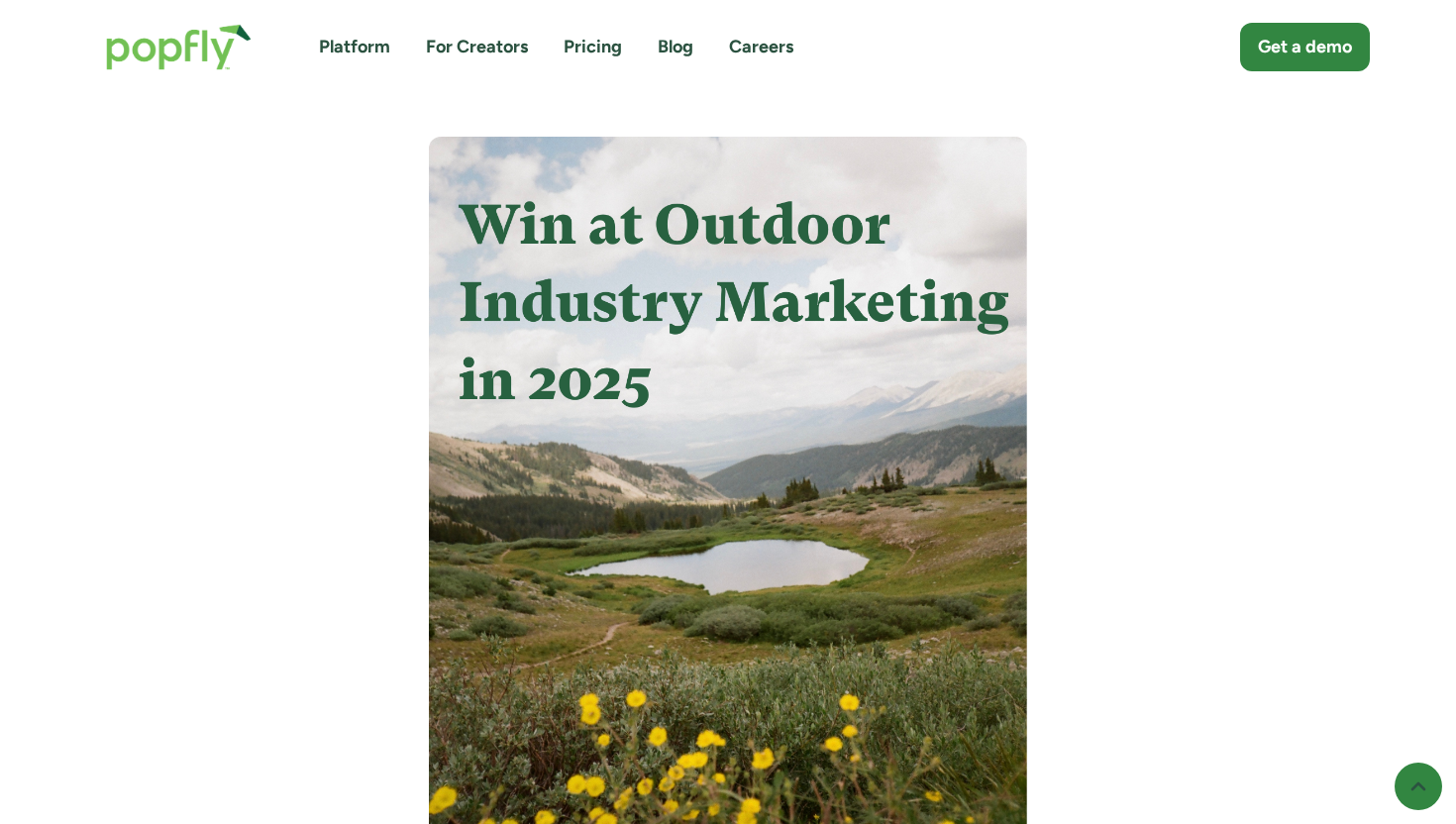 click on "Blog" at bounding box center [676, 47] 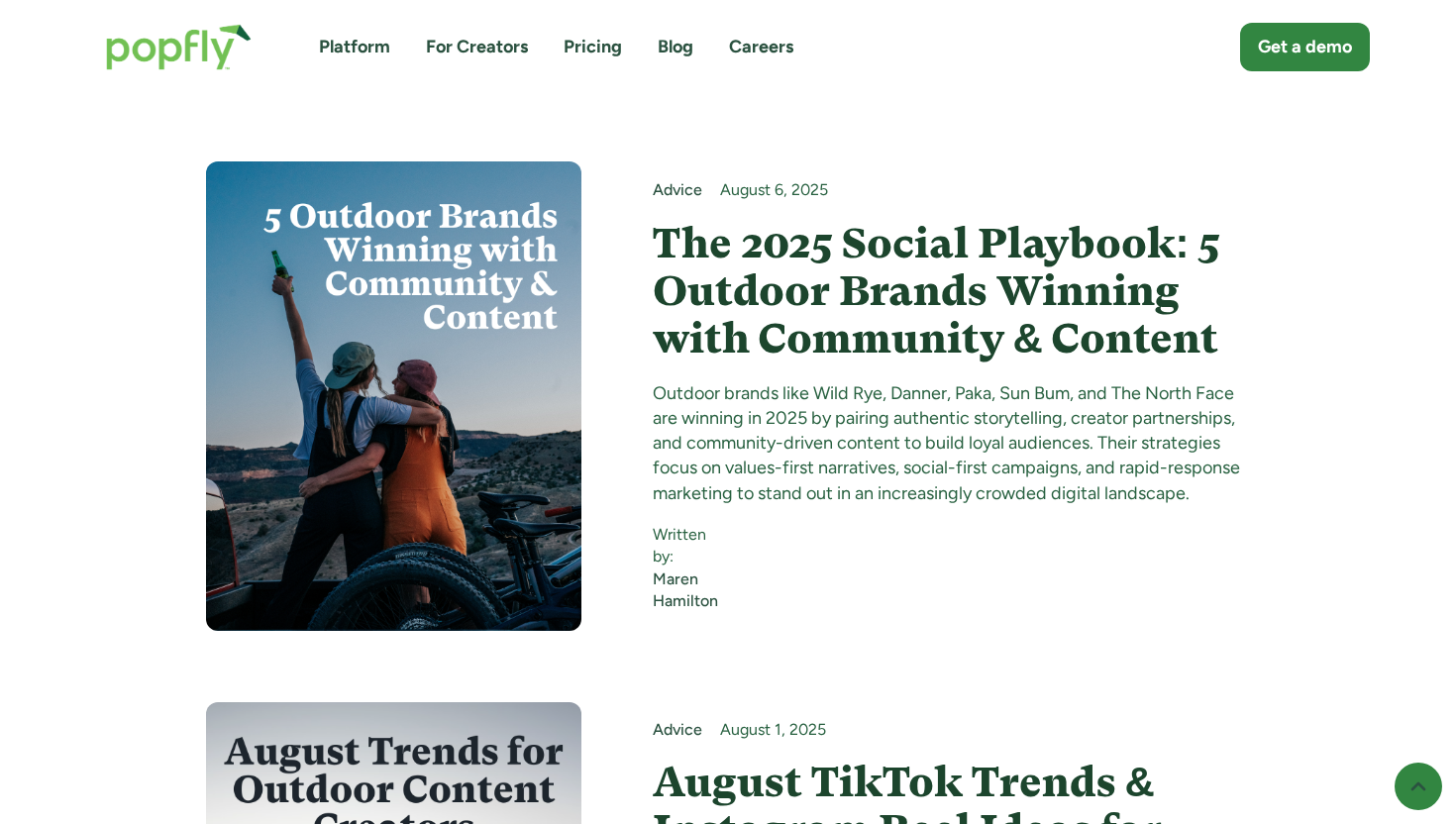scroll, scrollTop: 670, scrollLeft: 0, axis: vertical 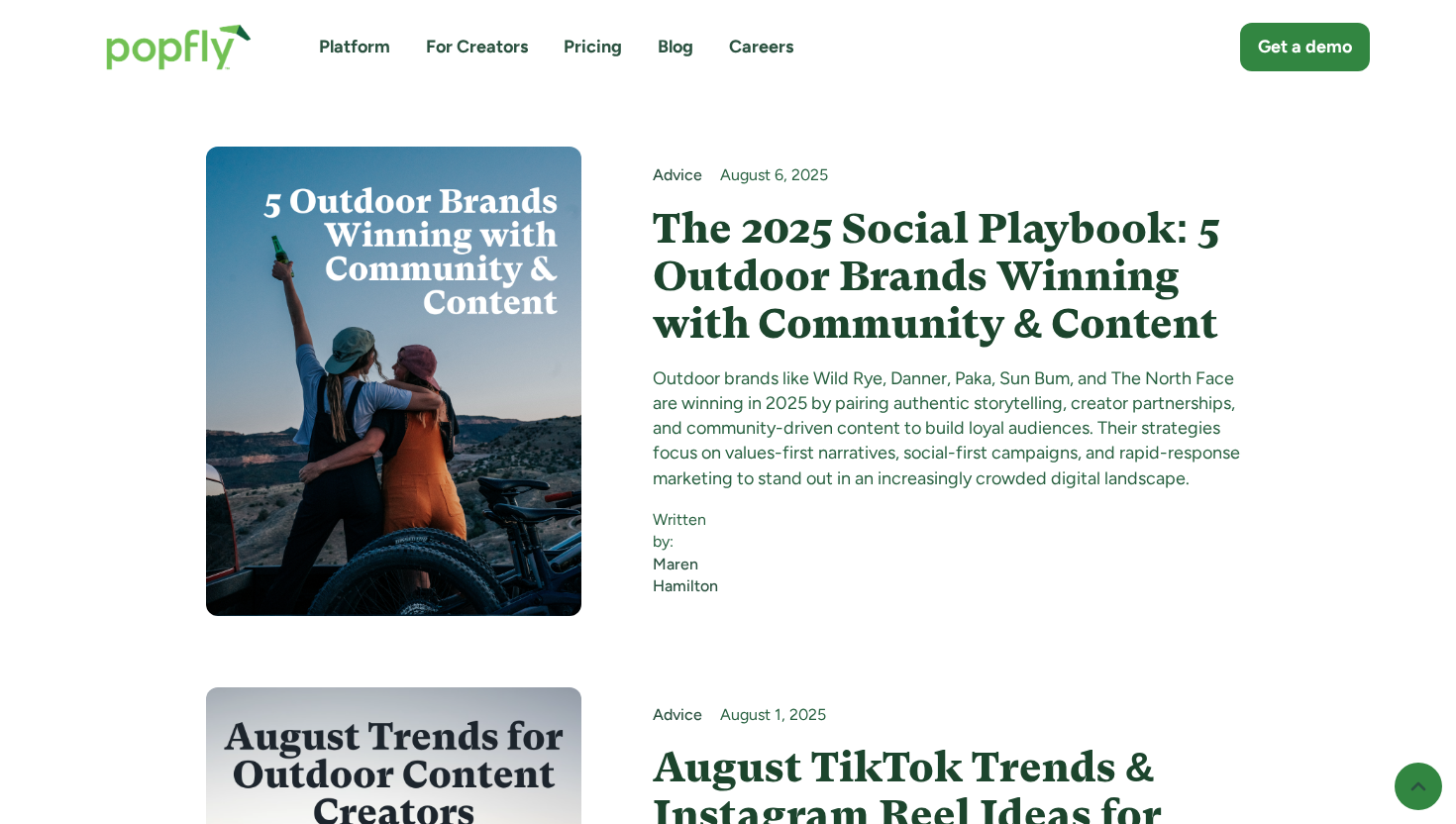 click on "The 2025 Social Playbook: 5 Outdoor Brands Winning with Community & Content" at bounding box center (952, 276) 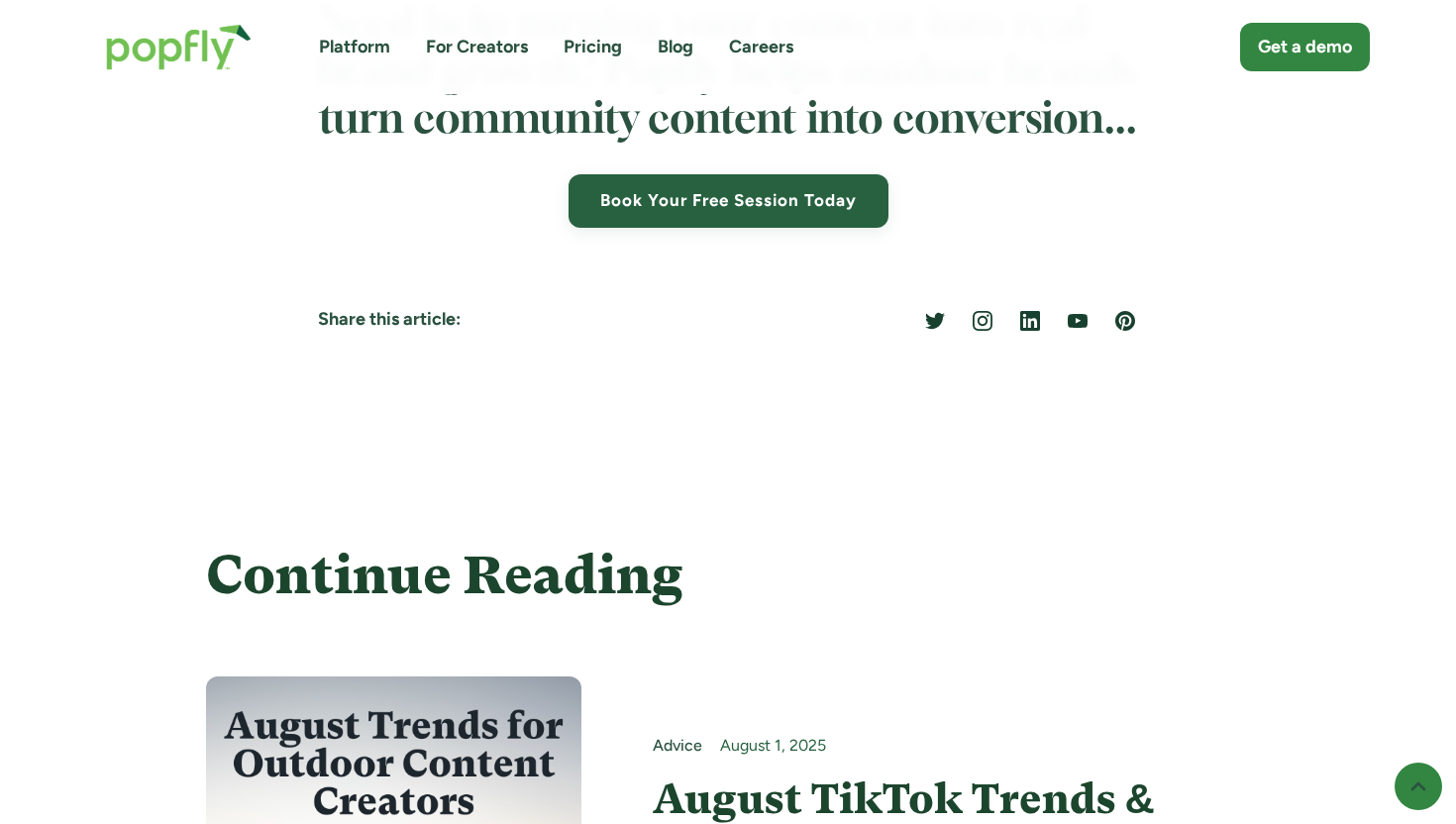 scroll, scrollTop: 12891, scrollLeft: 0, axis: vertical 